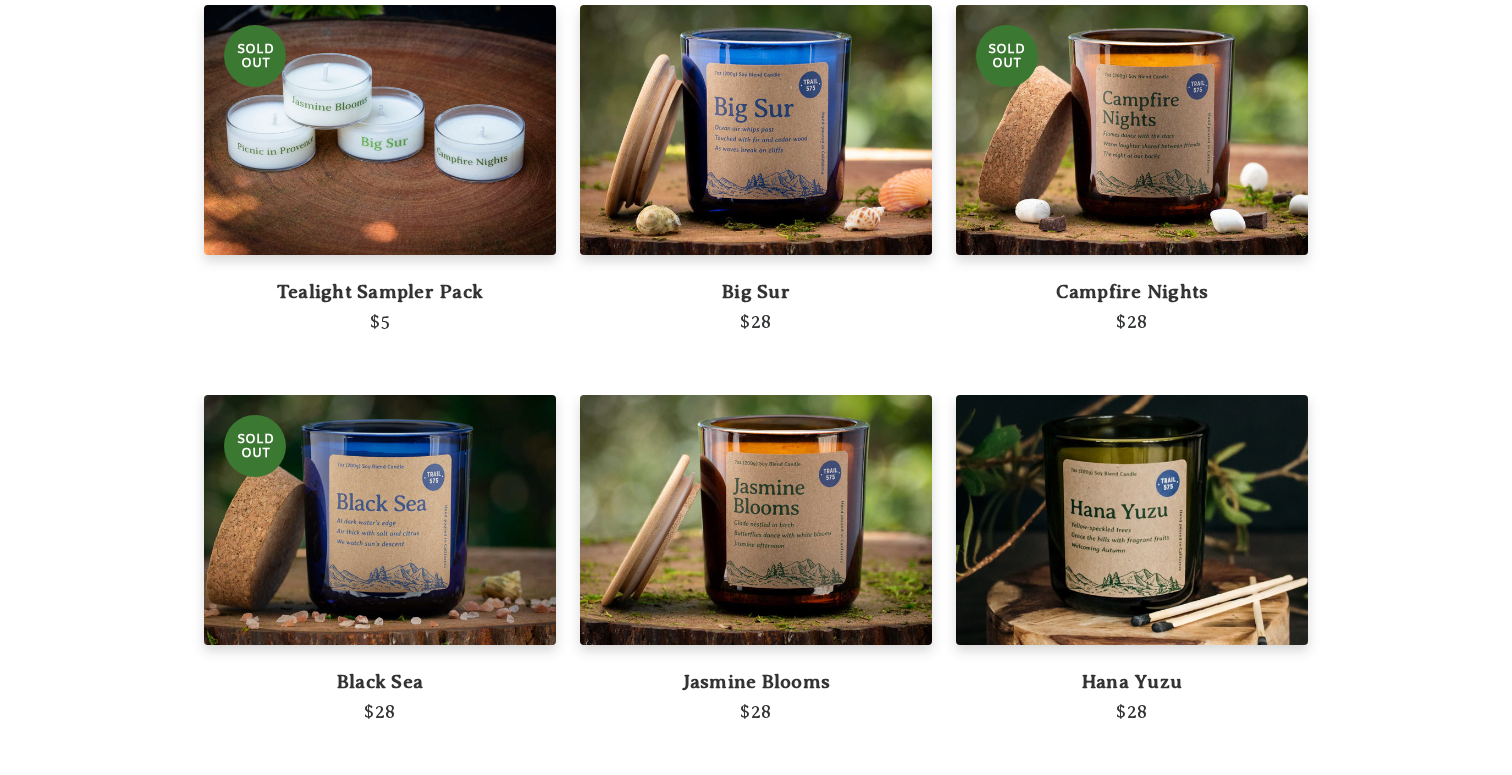scroll, scrollTop: 0, scrollLeft: 0, axis: both 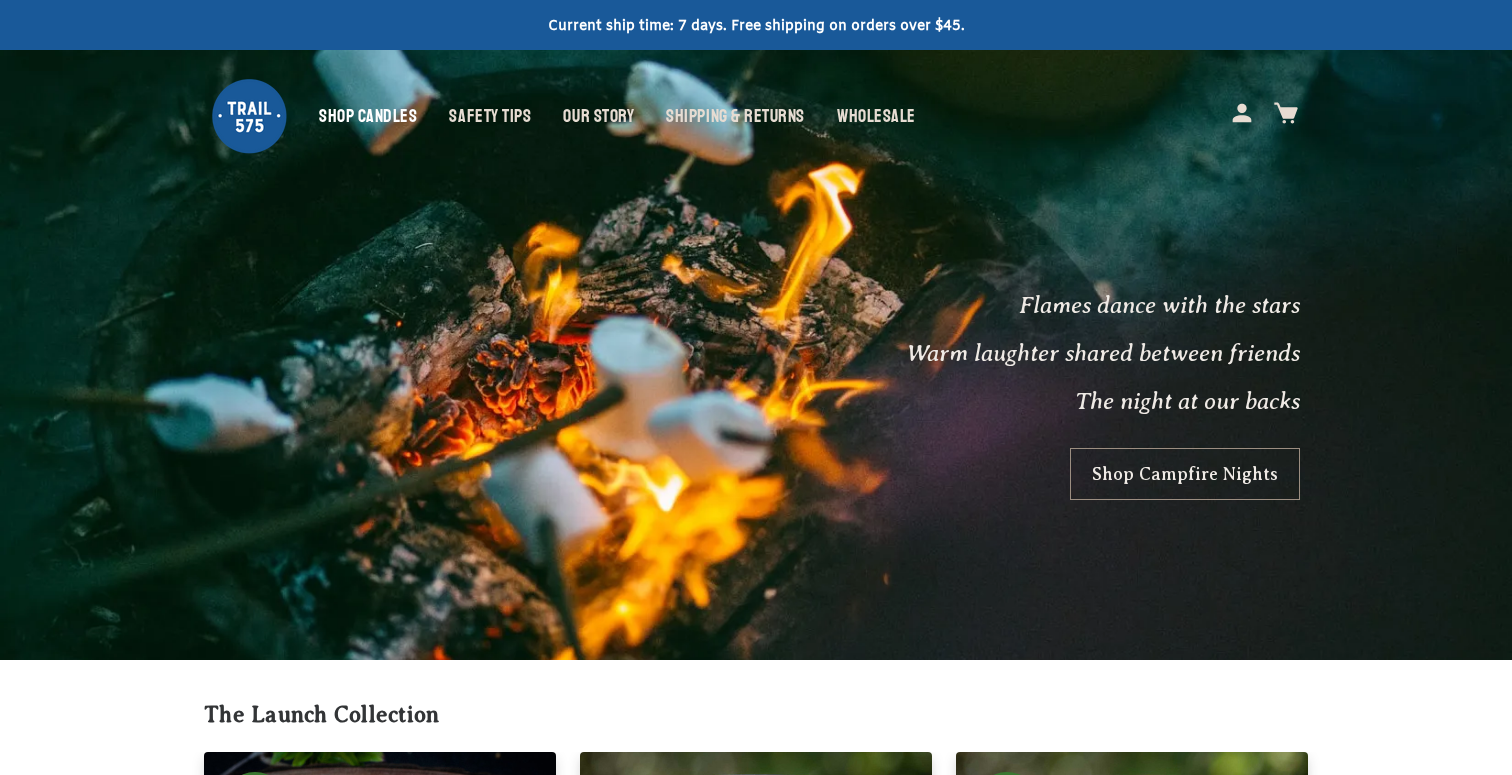 click on "Shop Candles" at bounding box center [384, 116] 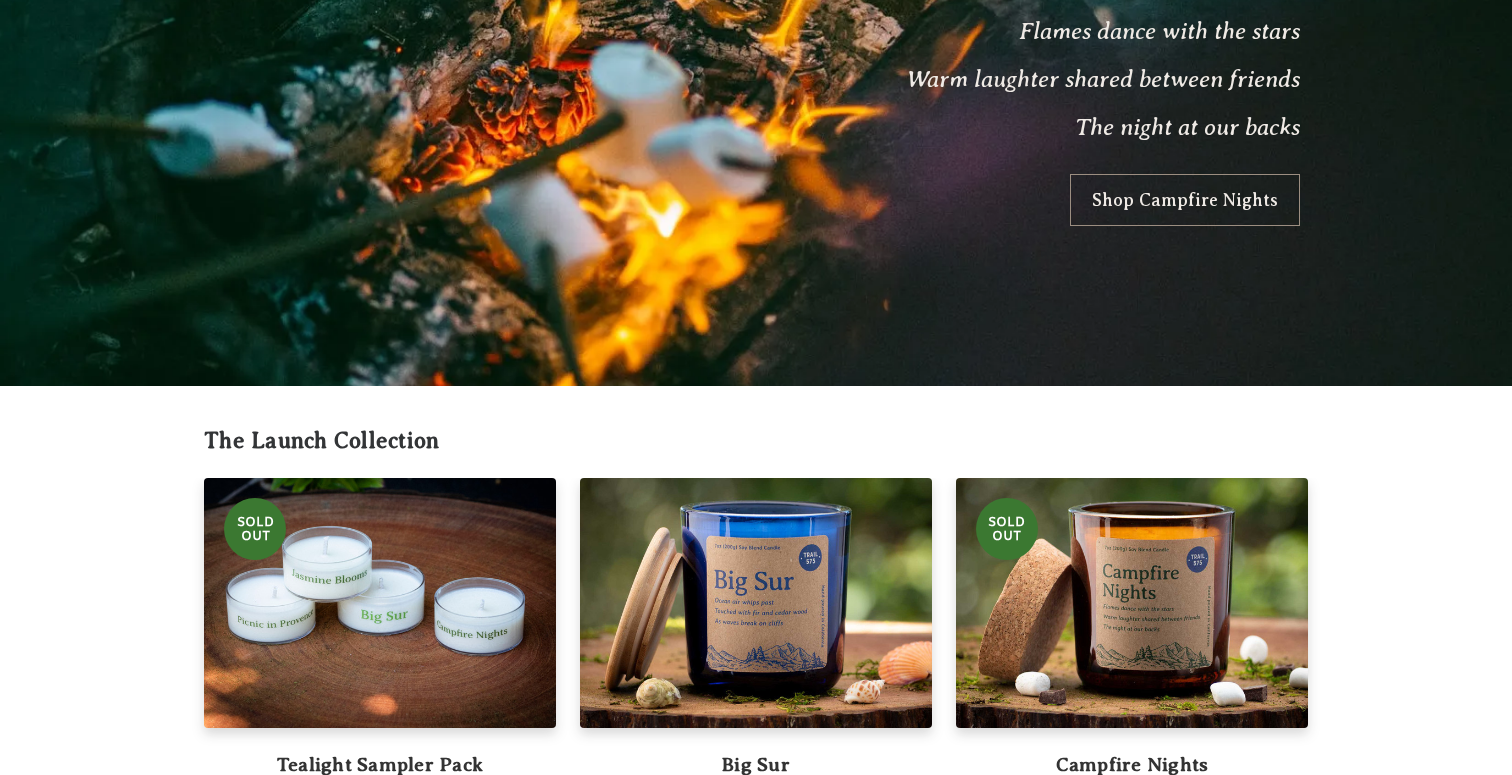 scroll, scrollTop: 0, scrollLeft: 0, axis: both 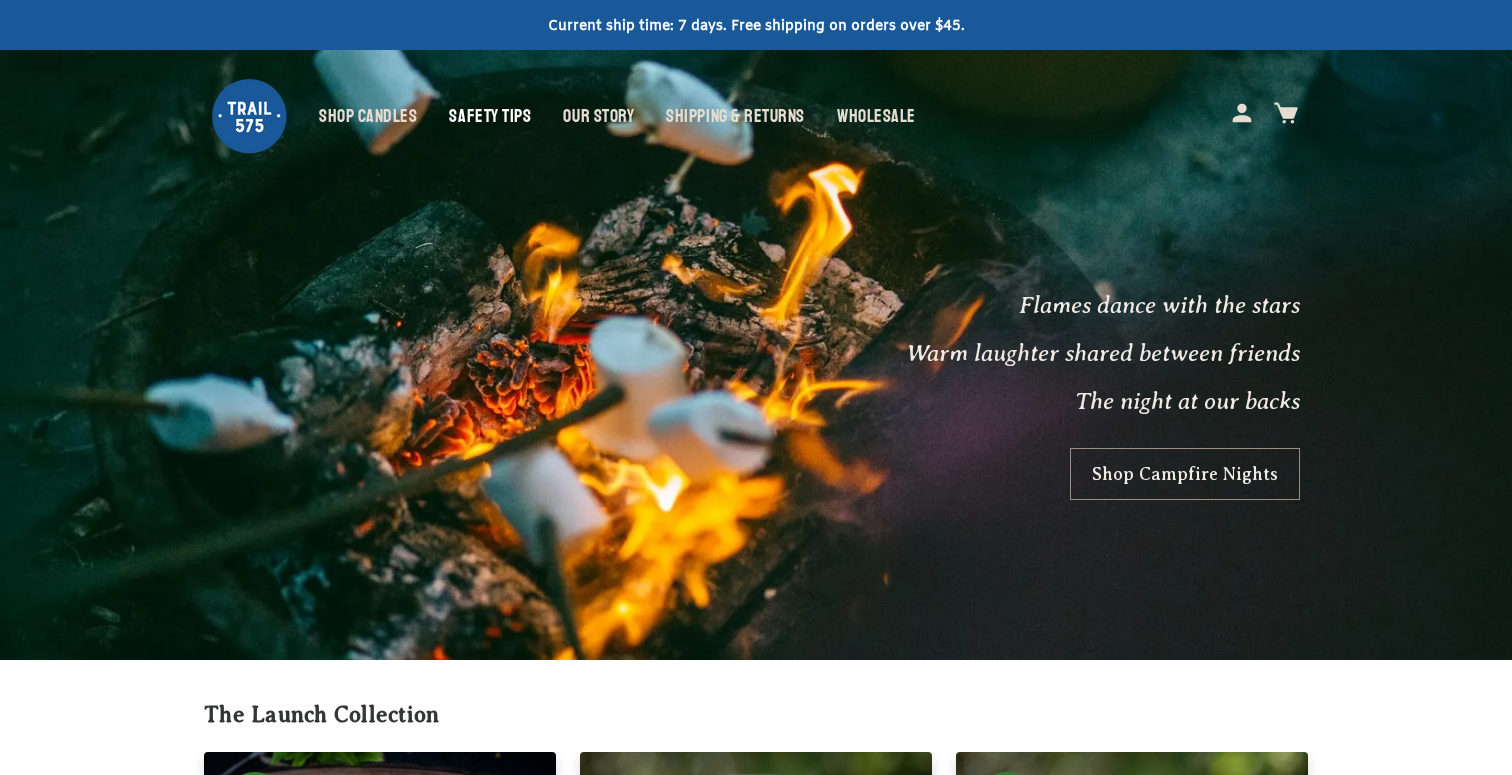 click on "Safety Tips" at bounding box center [506, 116] 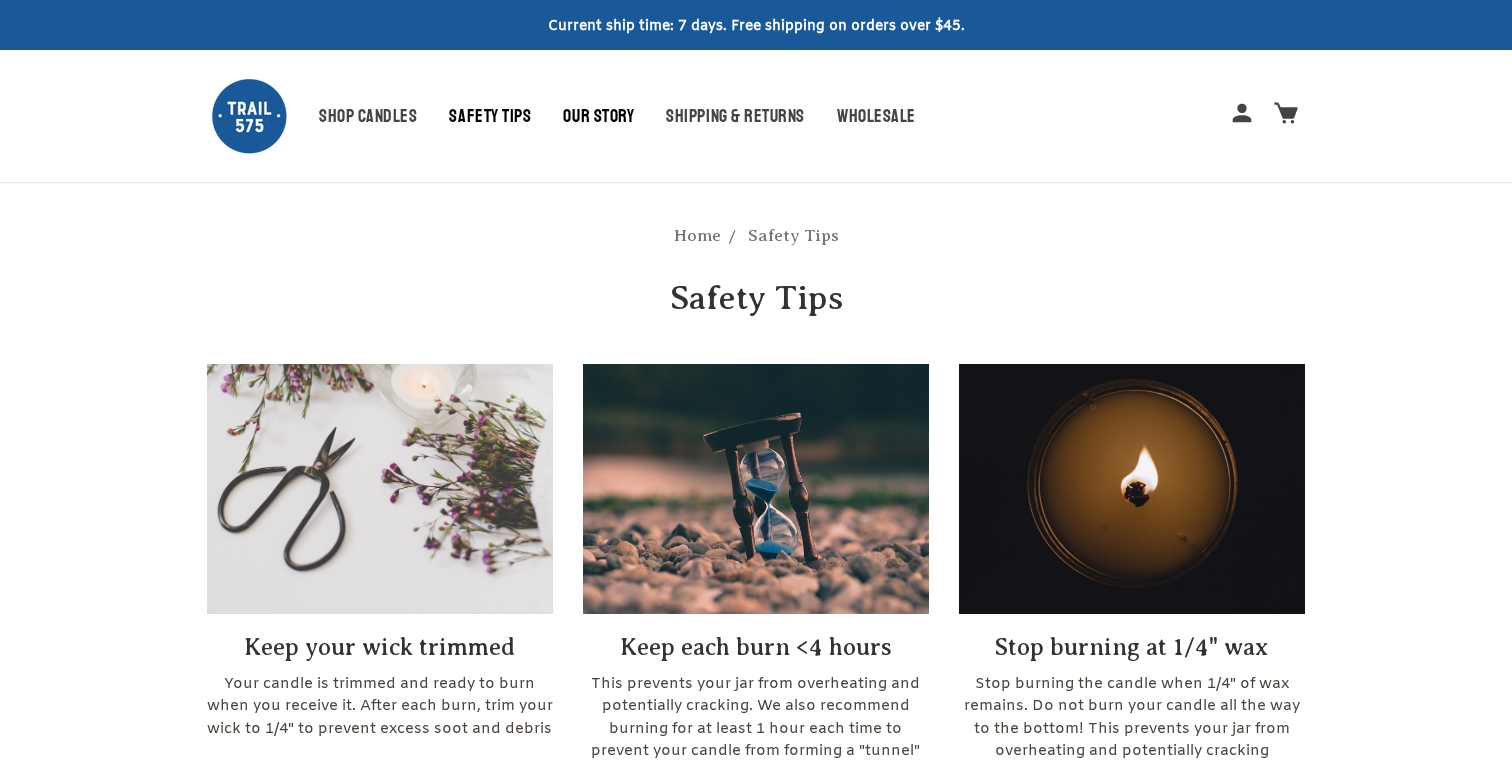scroll, scrollTop: 0, scrollLeft: 0, axis: both 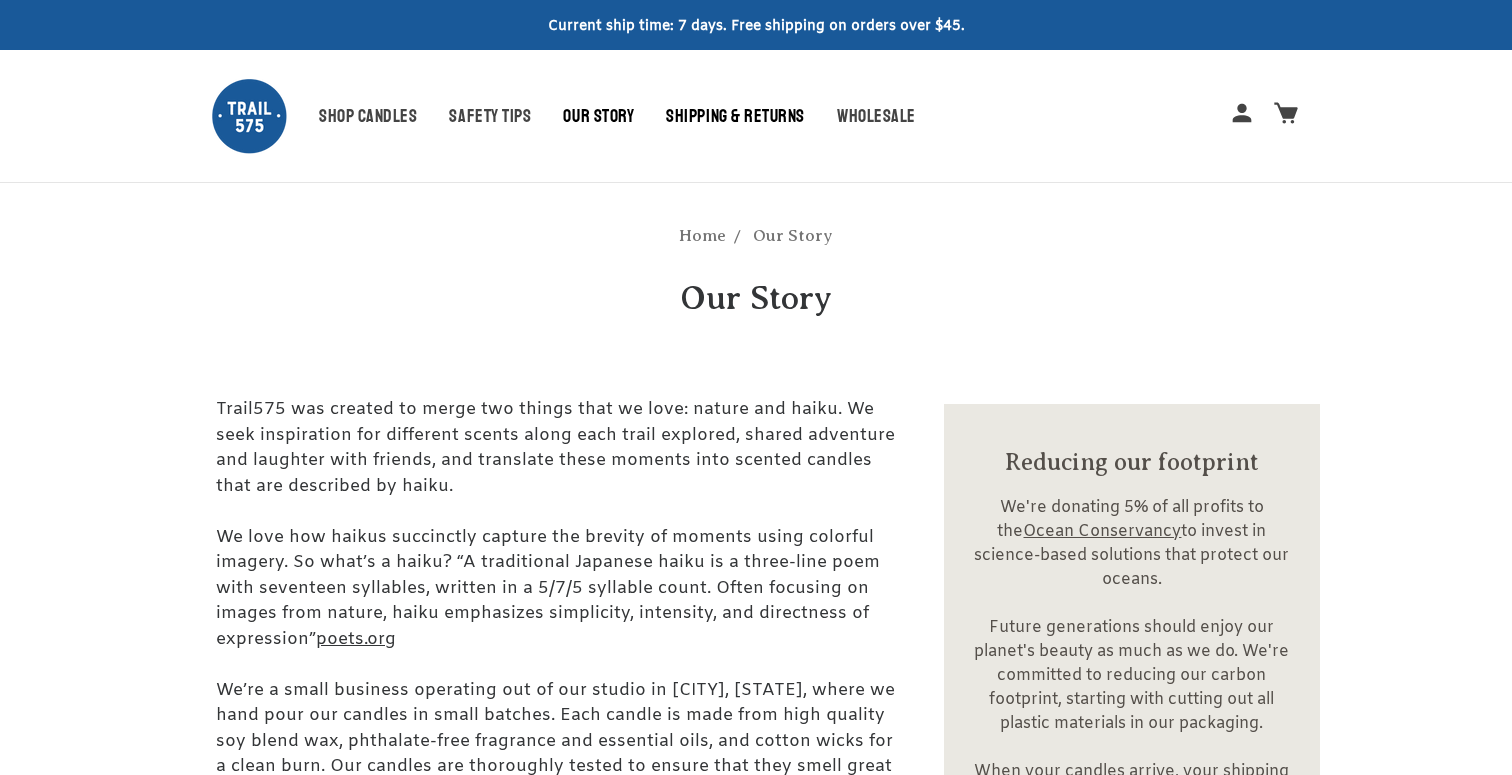click on "Shipping & Returns" at bounding box center (751, 116) 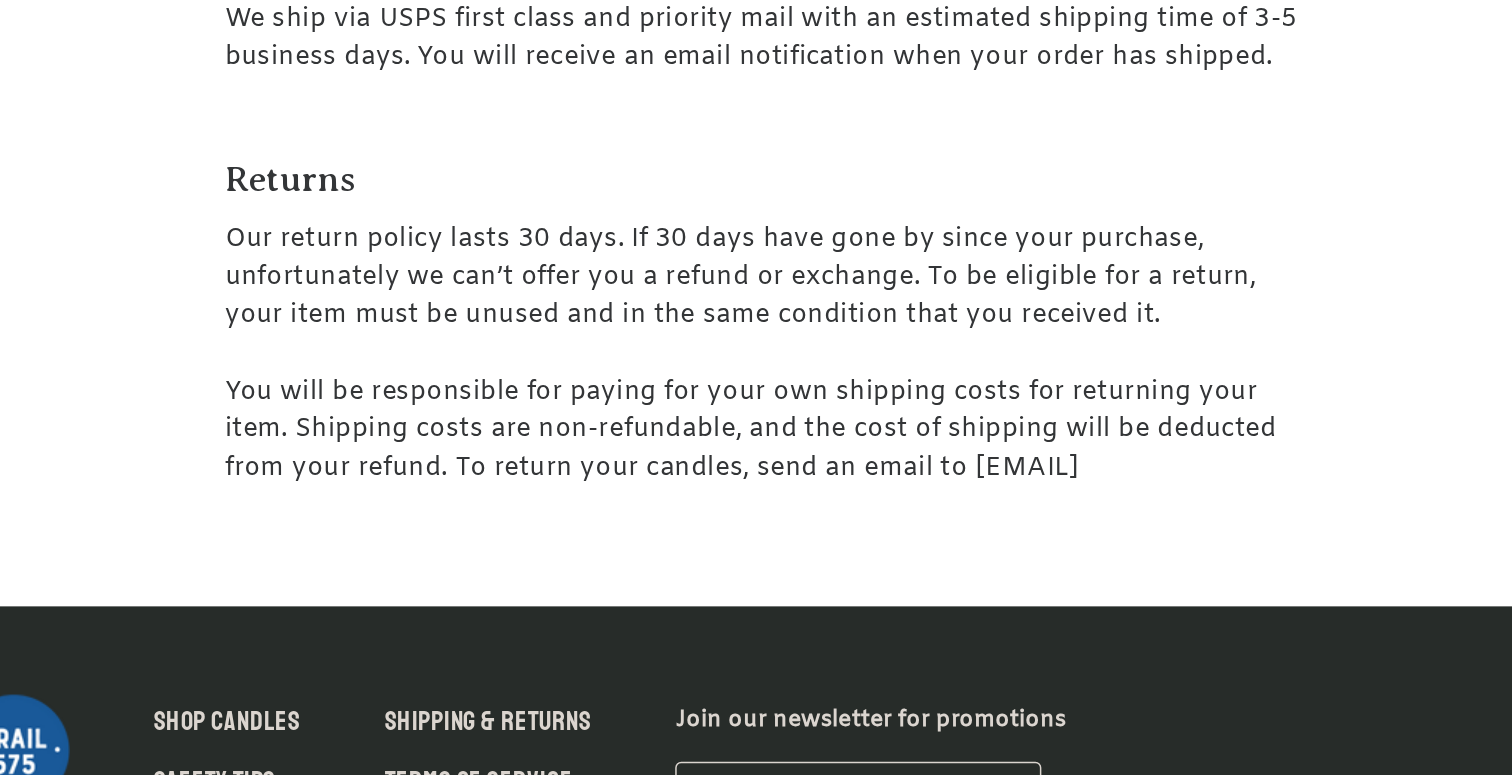 scroll, scrollTop: 274, scrollLeft: 0, axis: vertical 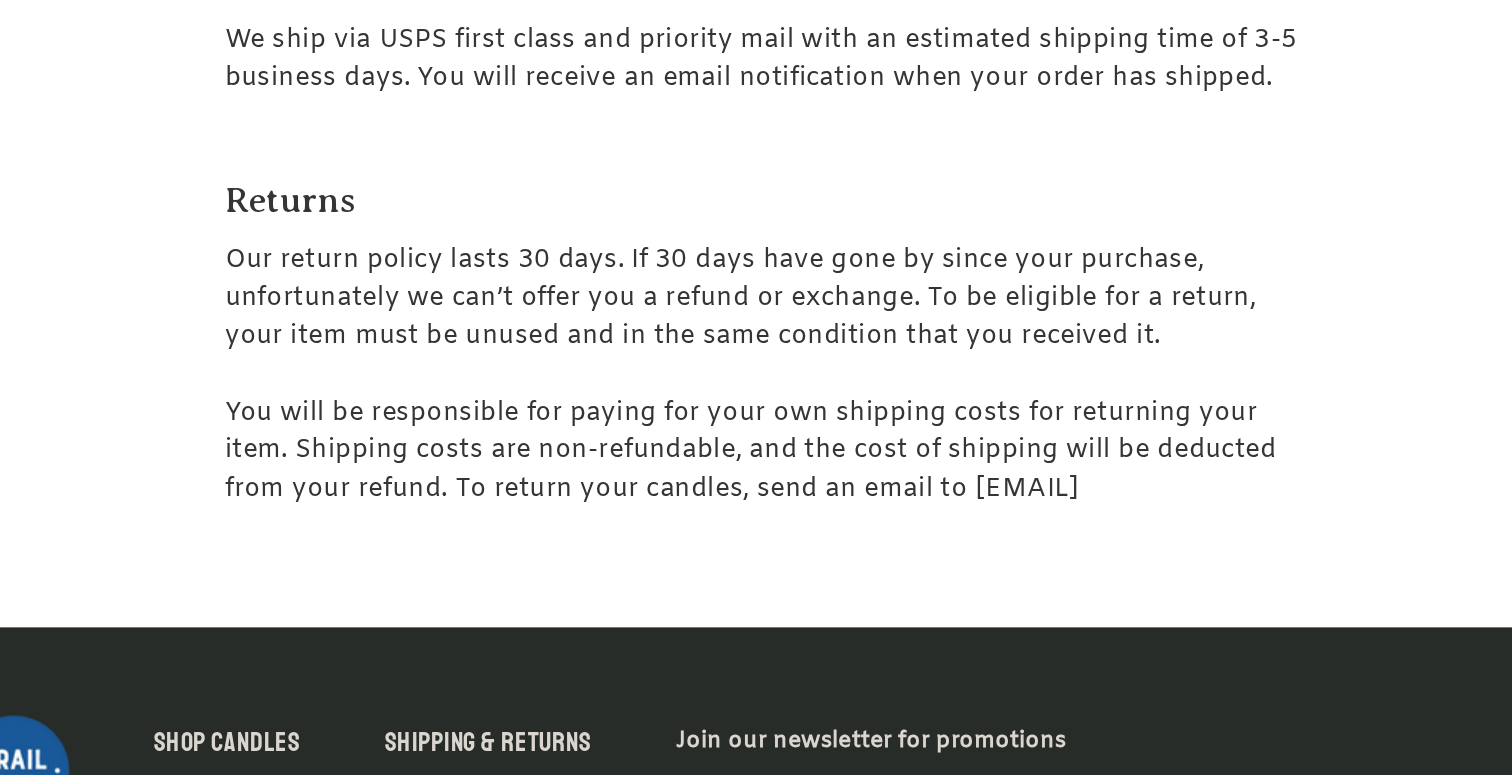 click at bounding box center [756, 334] 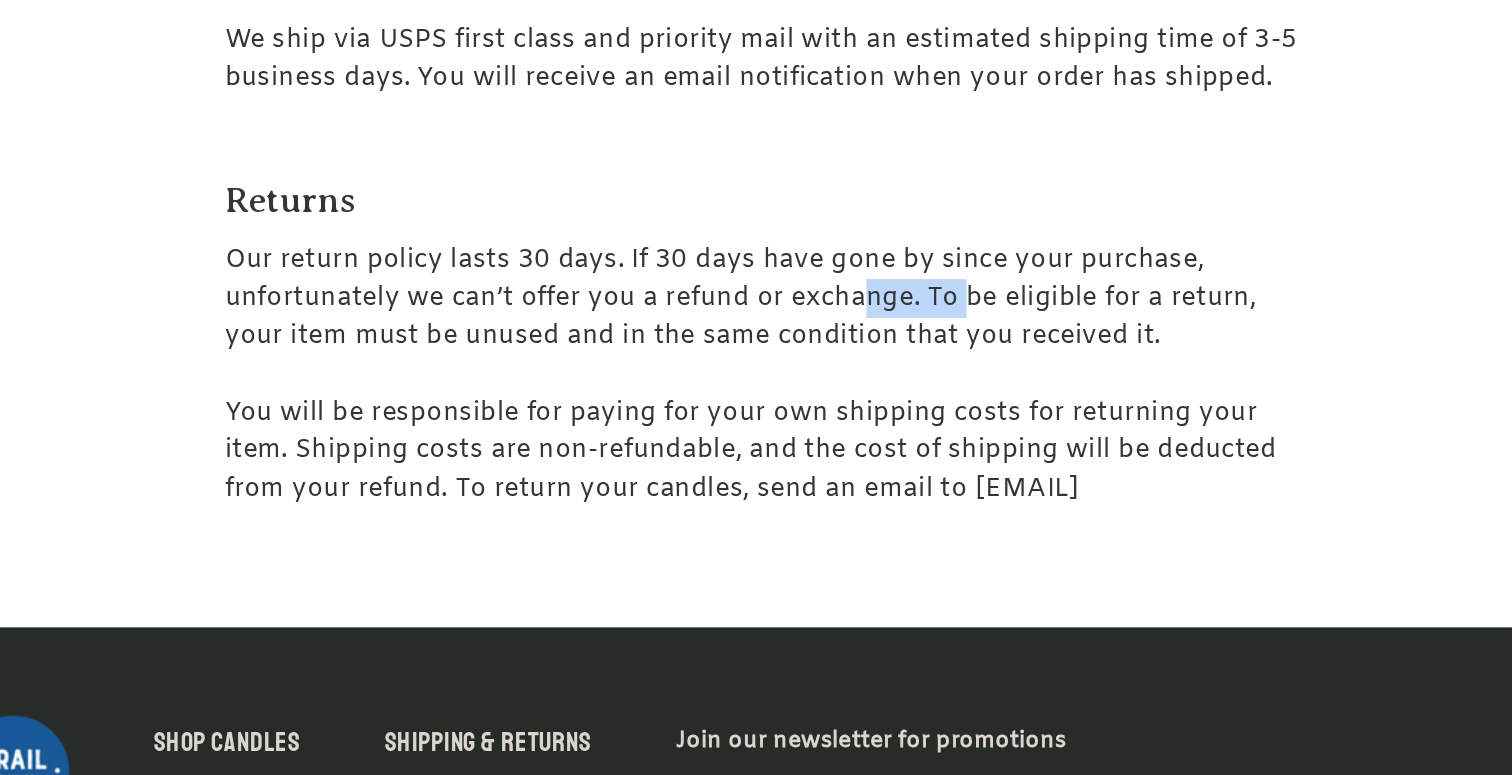 click on "Our return policy lasts 30 days. If 30 days have gone by since your purchase, unfortunately we can’t offer you a refund or exchange. To be eligible for a return, your item must be unused and in the same condition that you received it. You will be responsible for paying for your own shipping costs for returning your item. Shipping costs are non-refundable, and the cost of shipping will be deducted from your refund. To return your candles, send an email to [EMAIL]" at bounding box center [756, 494] 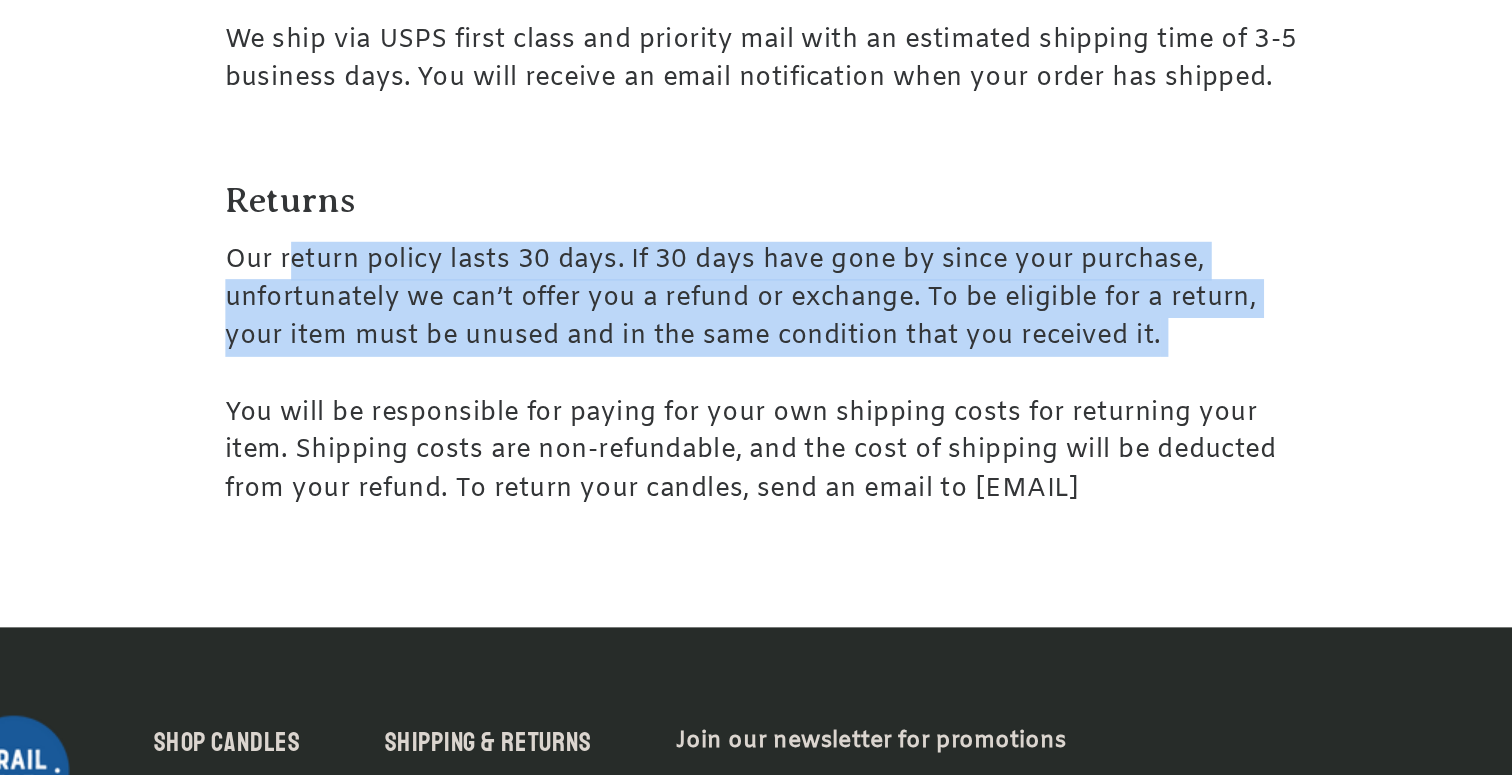 click on "Our return policy lasts 30 days. If 30 days have gone by since your purchase, unfortunately we can’t offer you a refund or exchange. To be eligible for a return, your item must be unused and in the same condition that you received it. You will be responsible for paying for your own shipping costs for returning your item. Shipping costs are non-refundable, and the cost of shipping will be deducted from your refund. To return your candles, send an email to [EMAIL]" at bounding box center (756, 494) 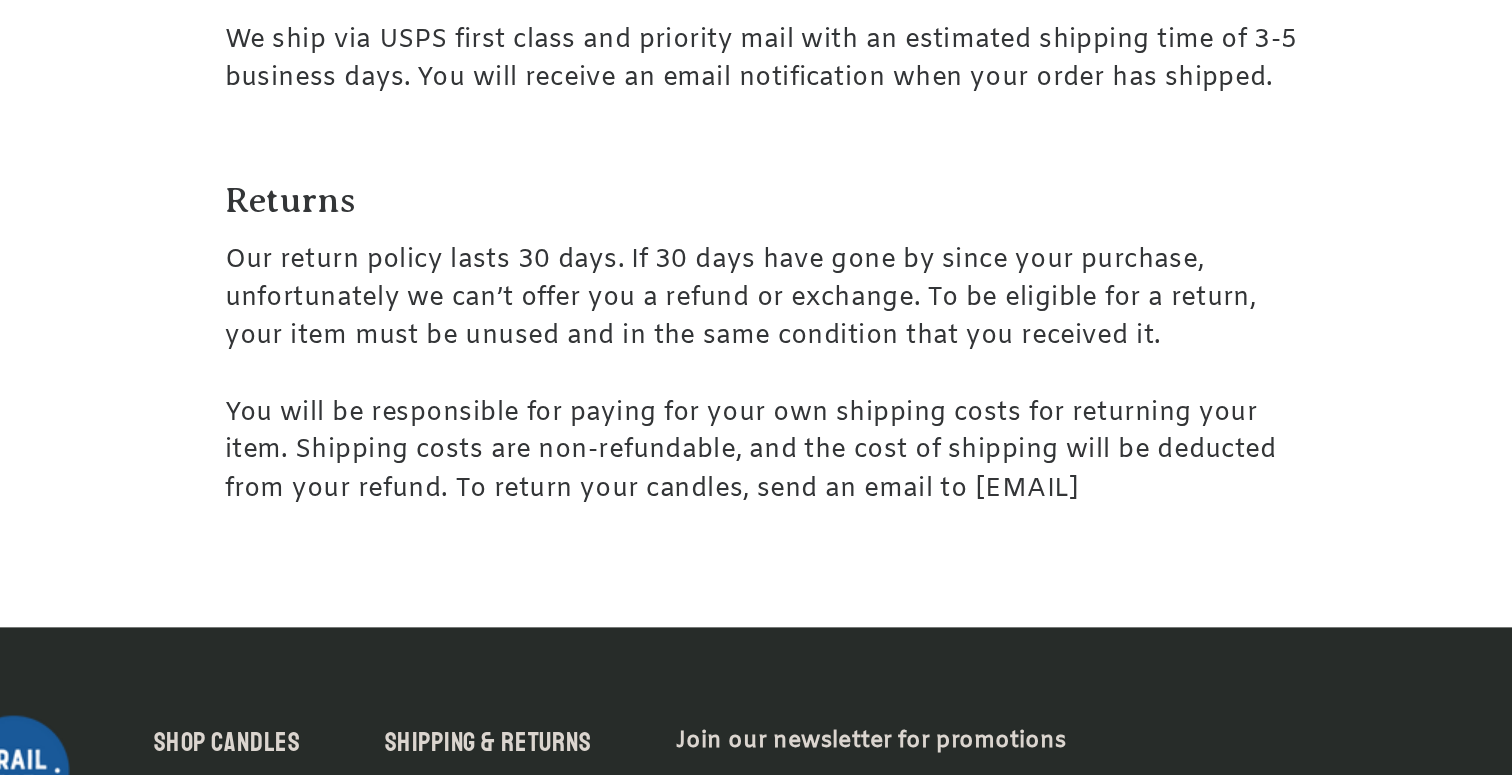 click on "Our return policy lasts 30 days. If 30 days have gone by since your purchase, unfortunately we can’t offer you a refund or exchange. To be eligible for a return, your item must be unused and in the same condition that you received it. You will be responsible for paying for your own shipping costs for returning your item. Shipping costs are non-refundable, and the cost of shipping will be deducted from your refund. To return your candles, send an email to [EMAIL]" at bounding box center [756, 494] 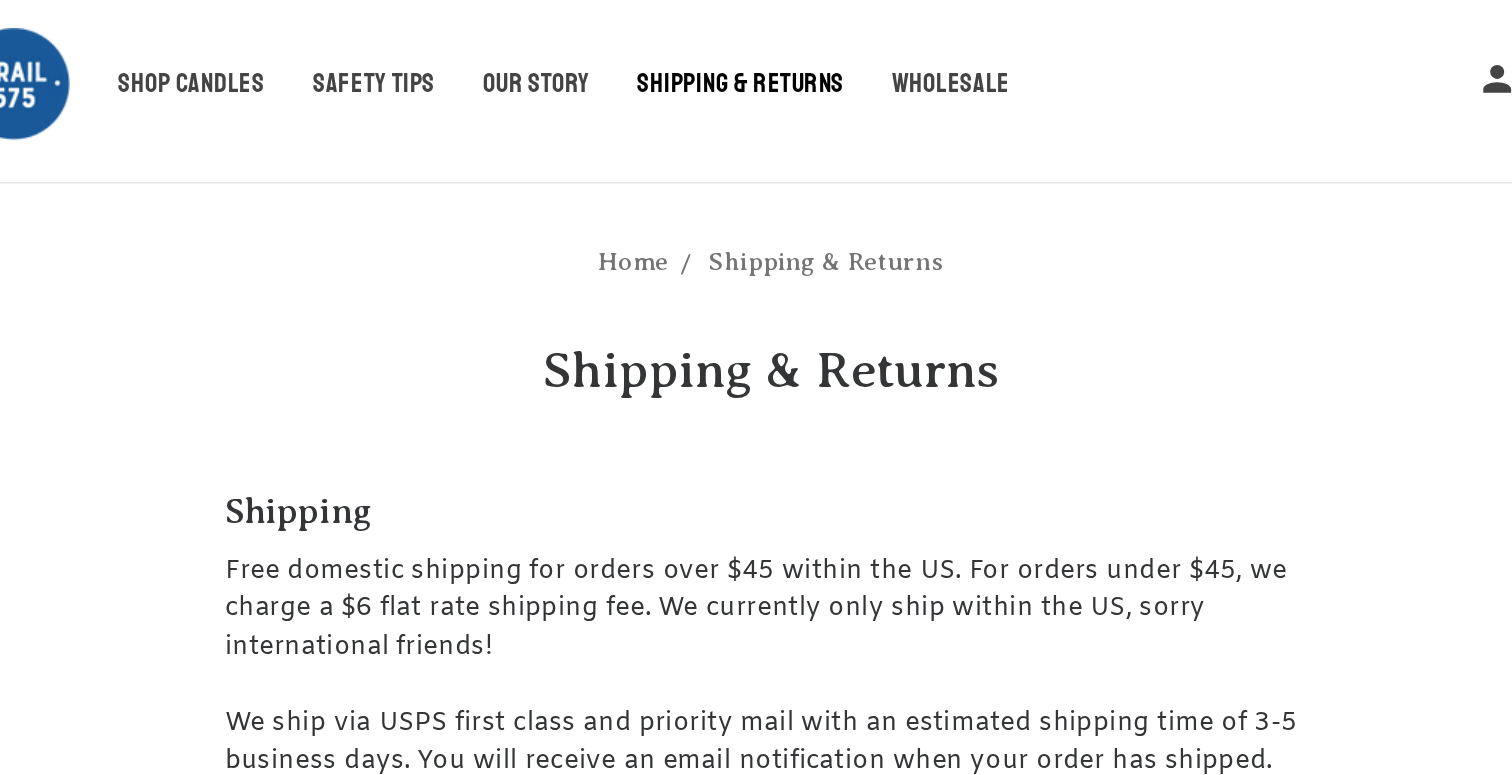 scroll, scrollTop: 0, scrollLeft: 0, axis: both 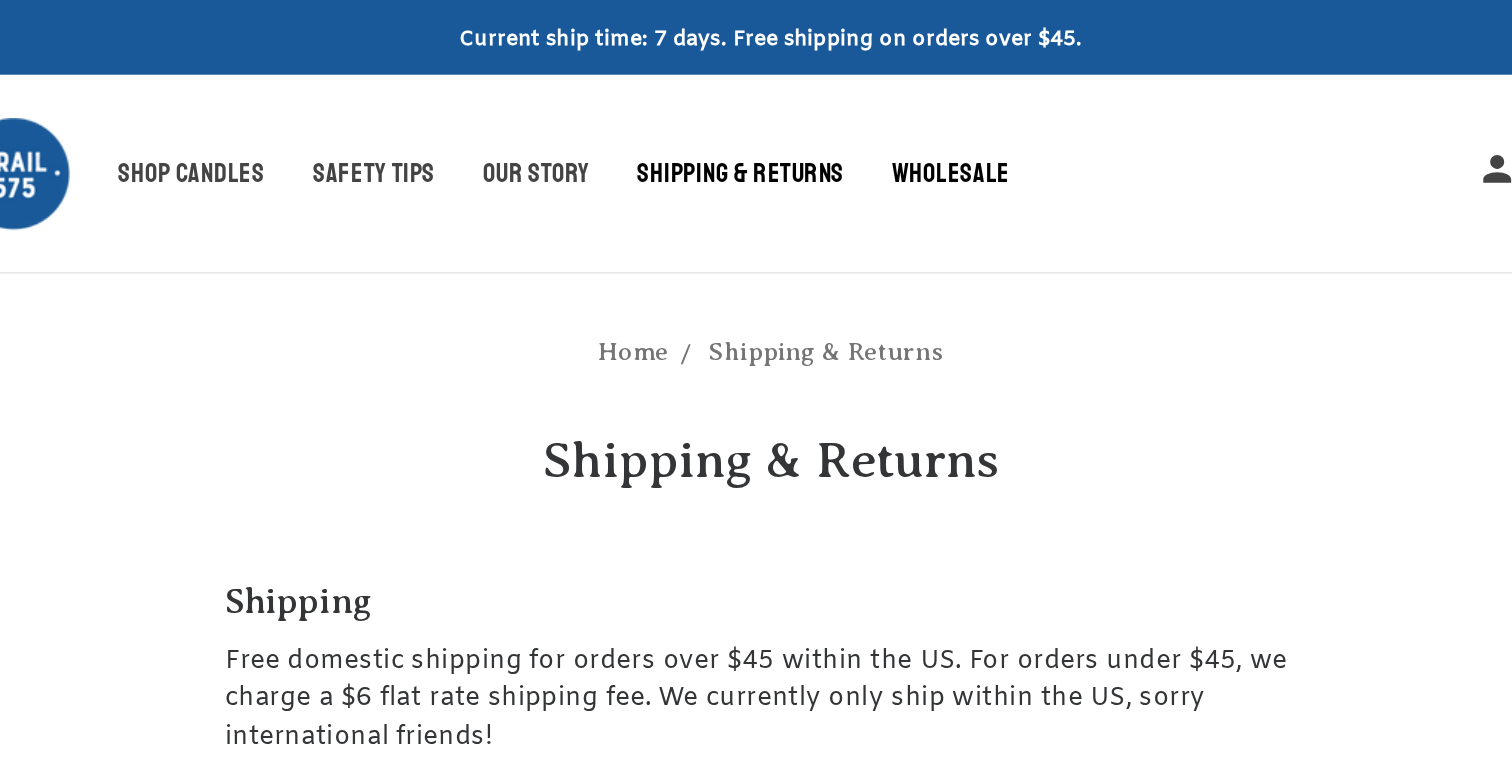 click on "Wholesale" at bounding box center (892, 116) 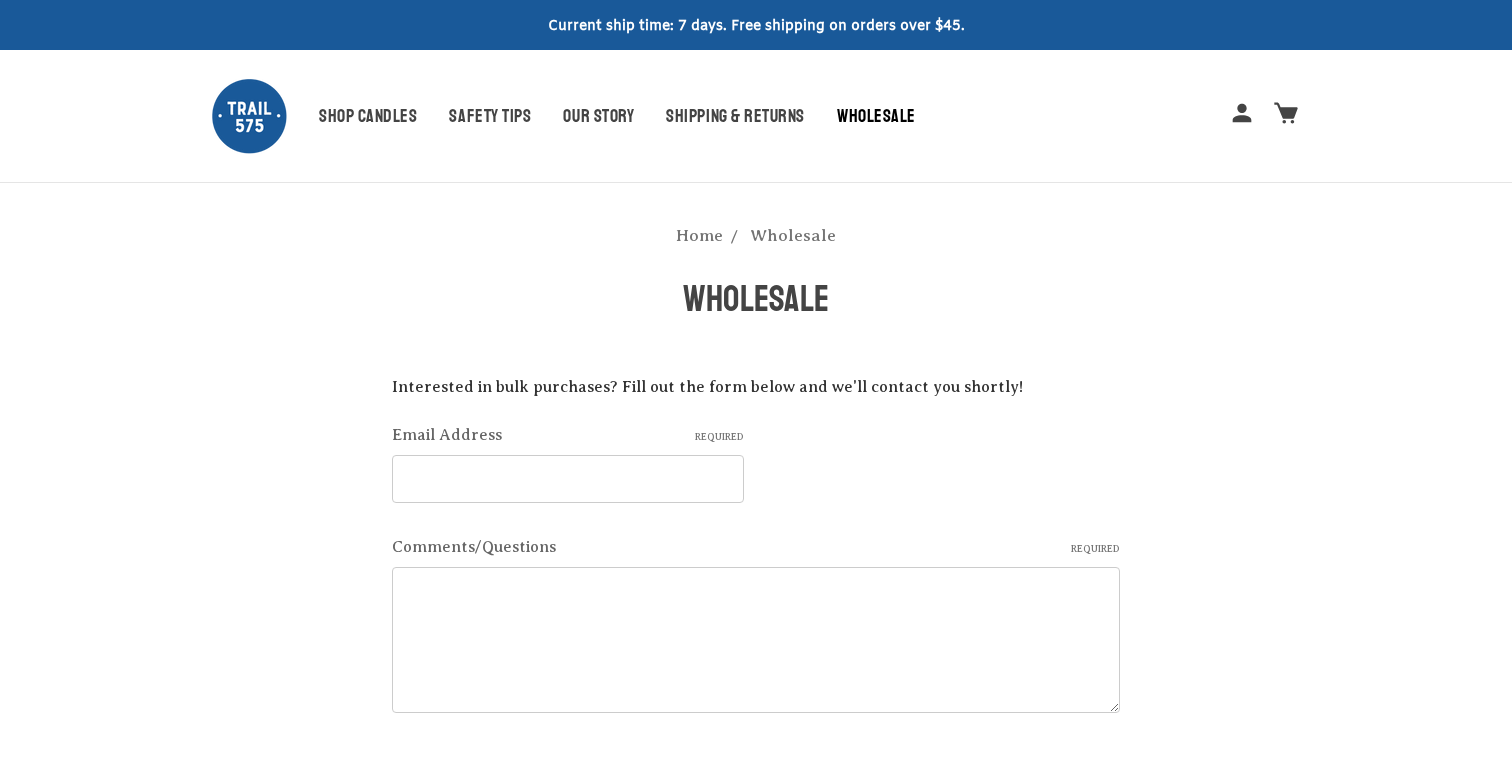 scroll, scrollTop: 0, scrollLeft: 0, axis: both 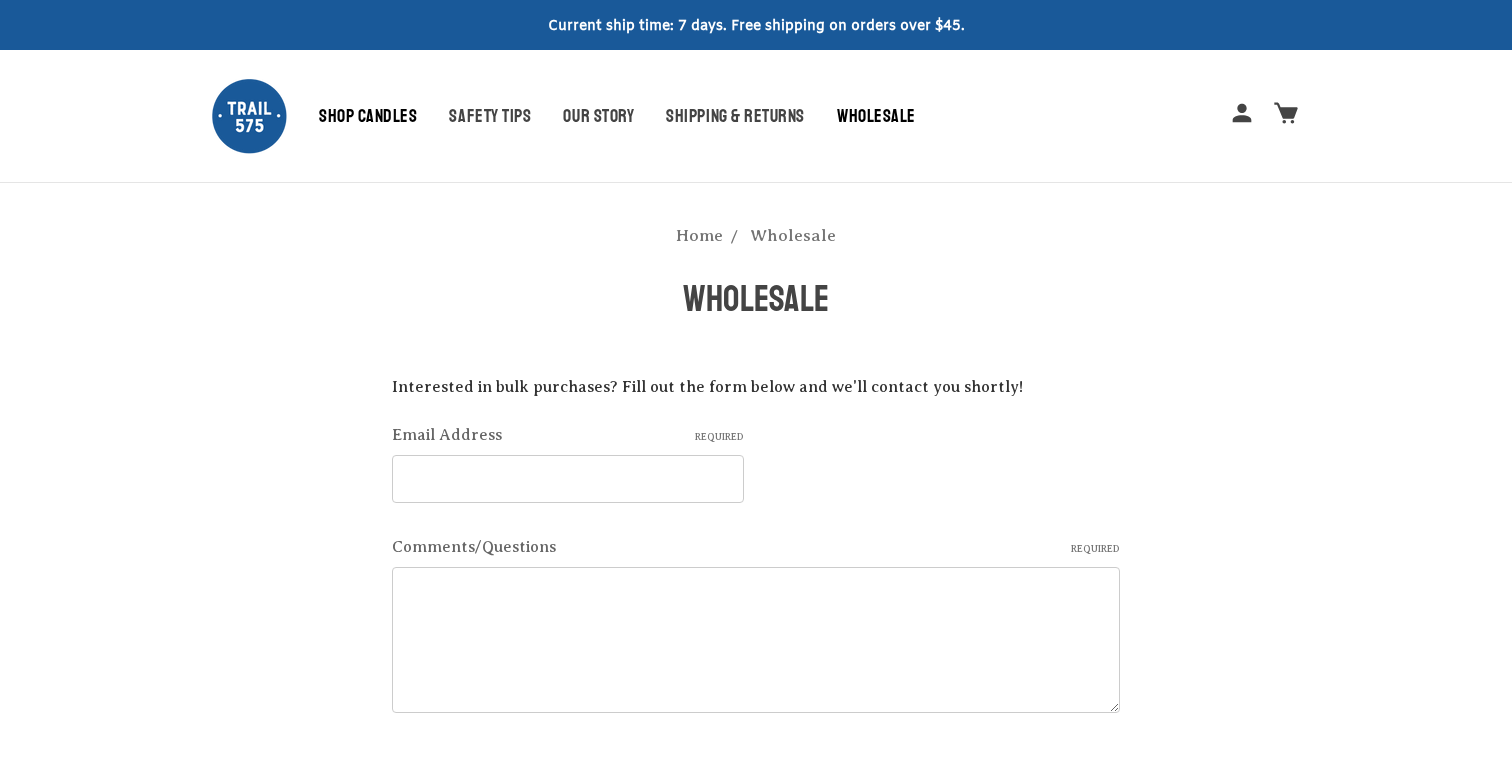 click on "Shop Candles" at bounding box center (384, 116) 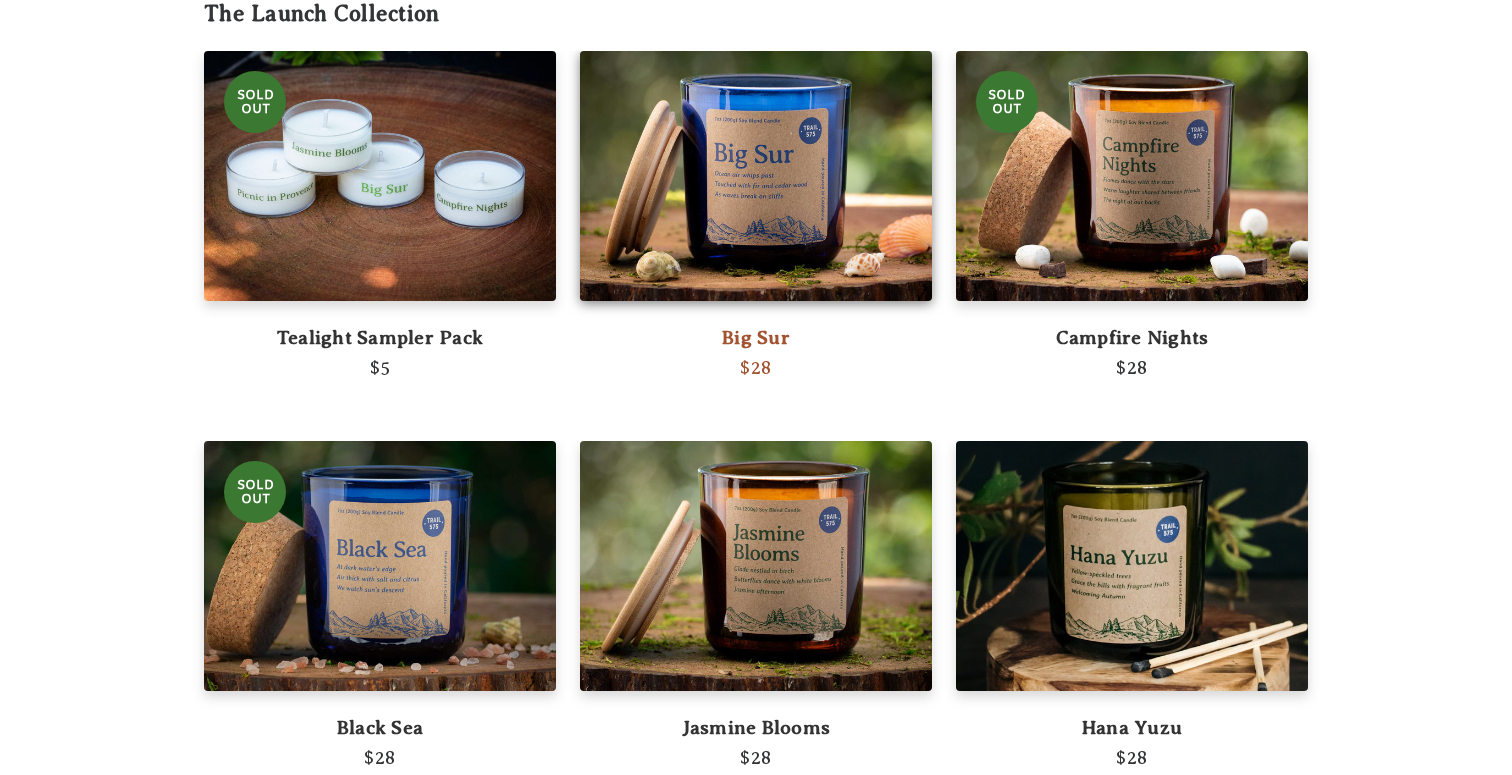 scroll, scrollTop: 0, scrollLeft: 0, axis: both 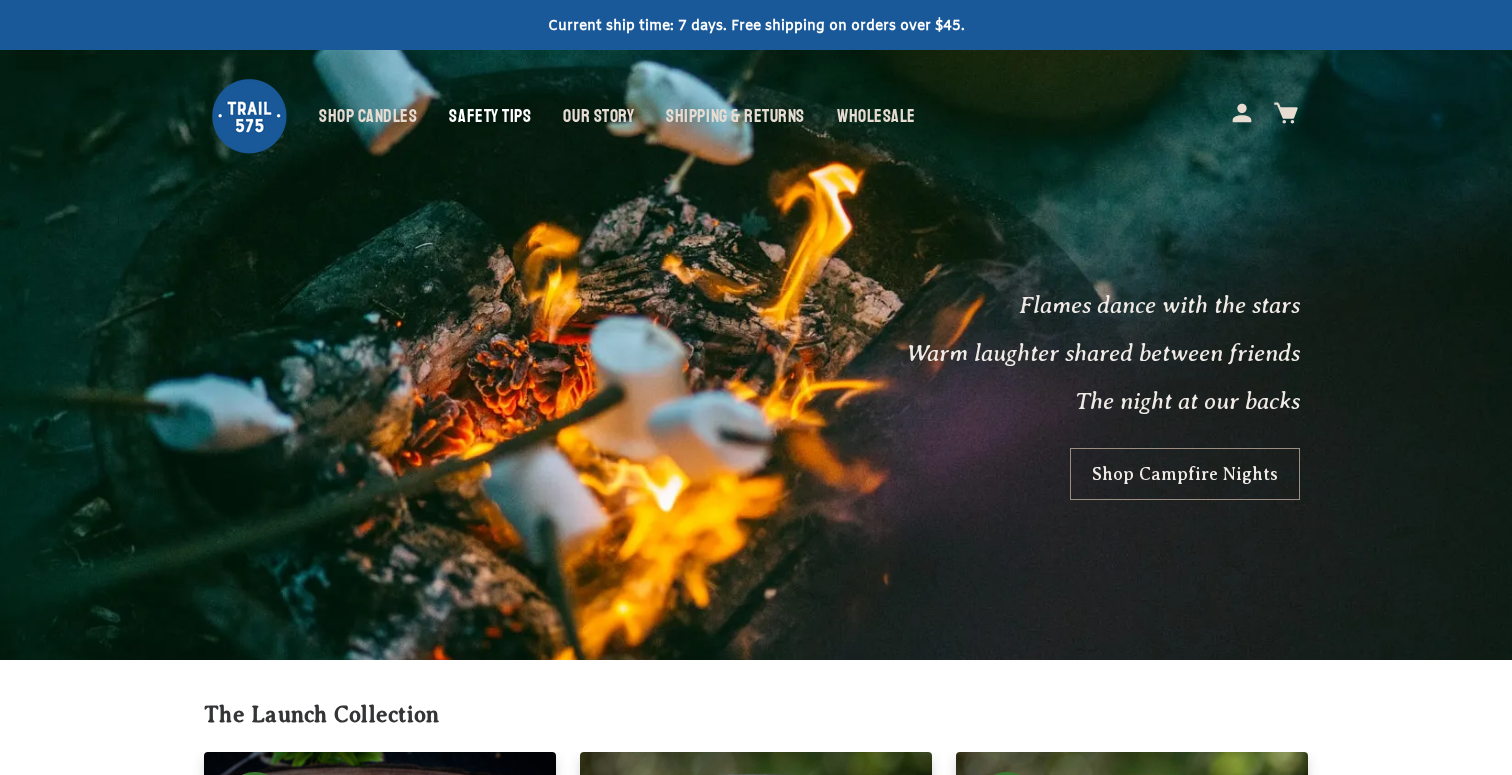 click on "Safety Tips" at bounding box center [506, 116] 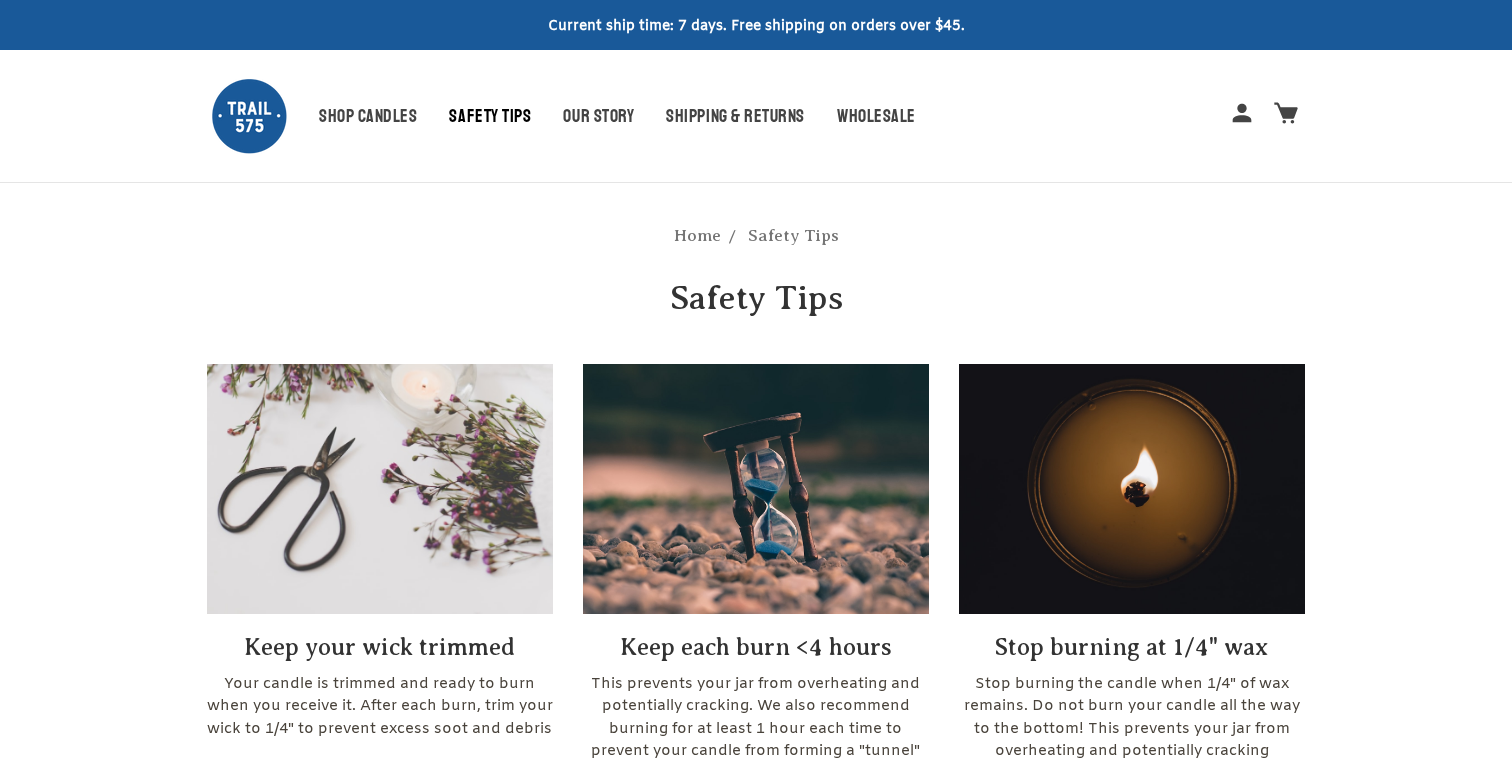 scroll, scrollTop: 0, scrollLeft: 0, axis: both 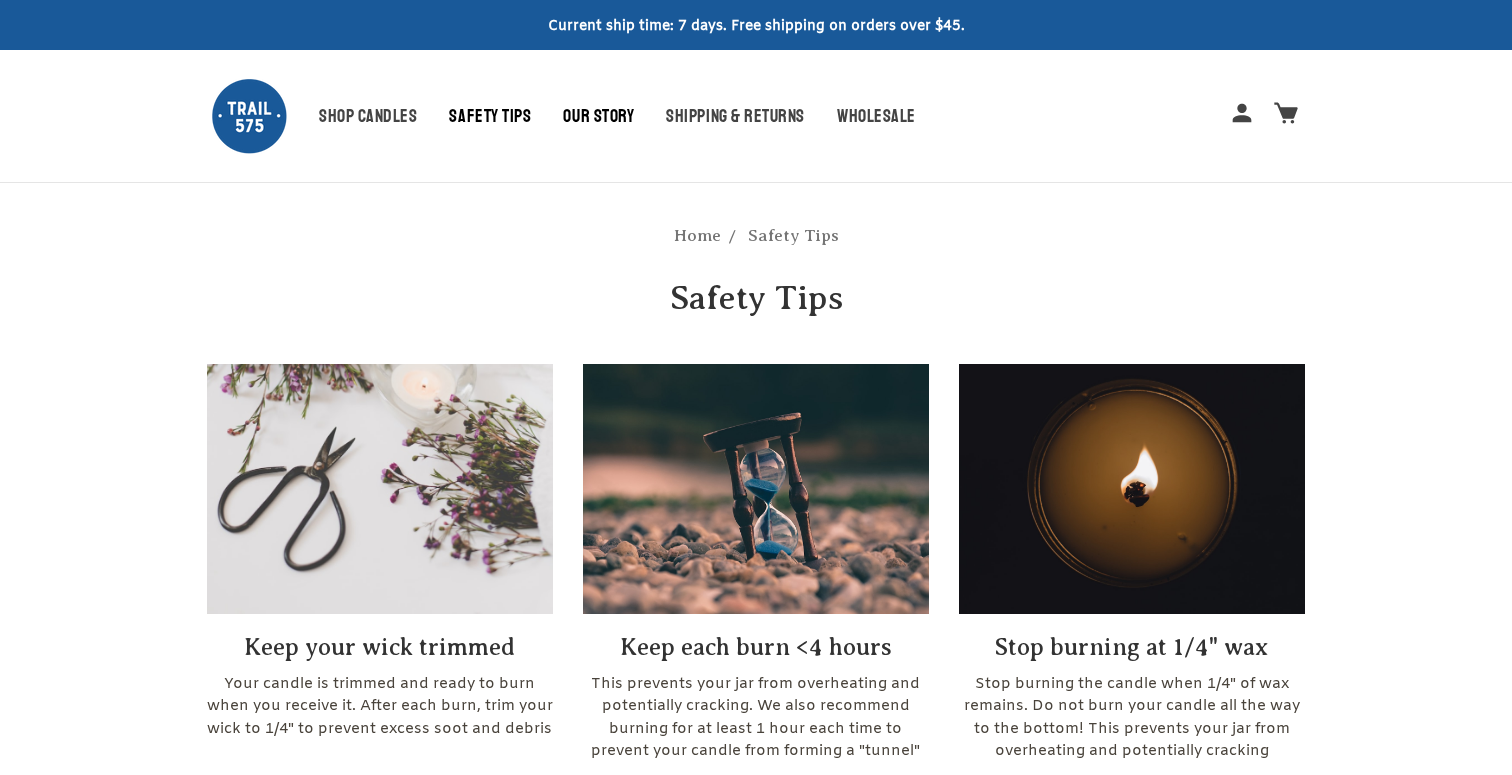 click on "Our Story" at bounding box center (614, 116) 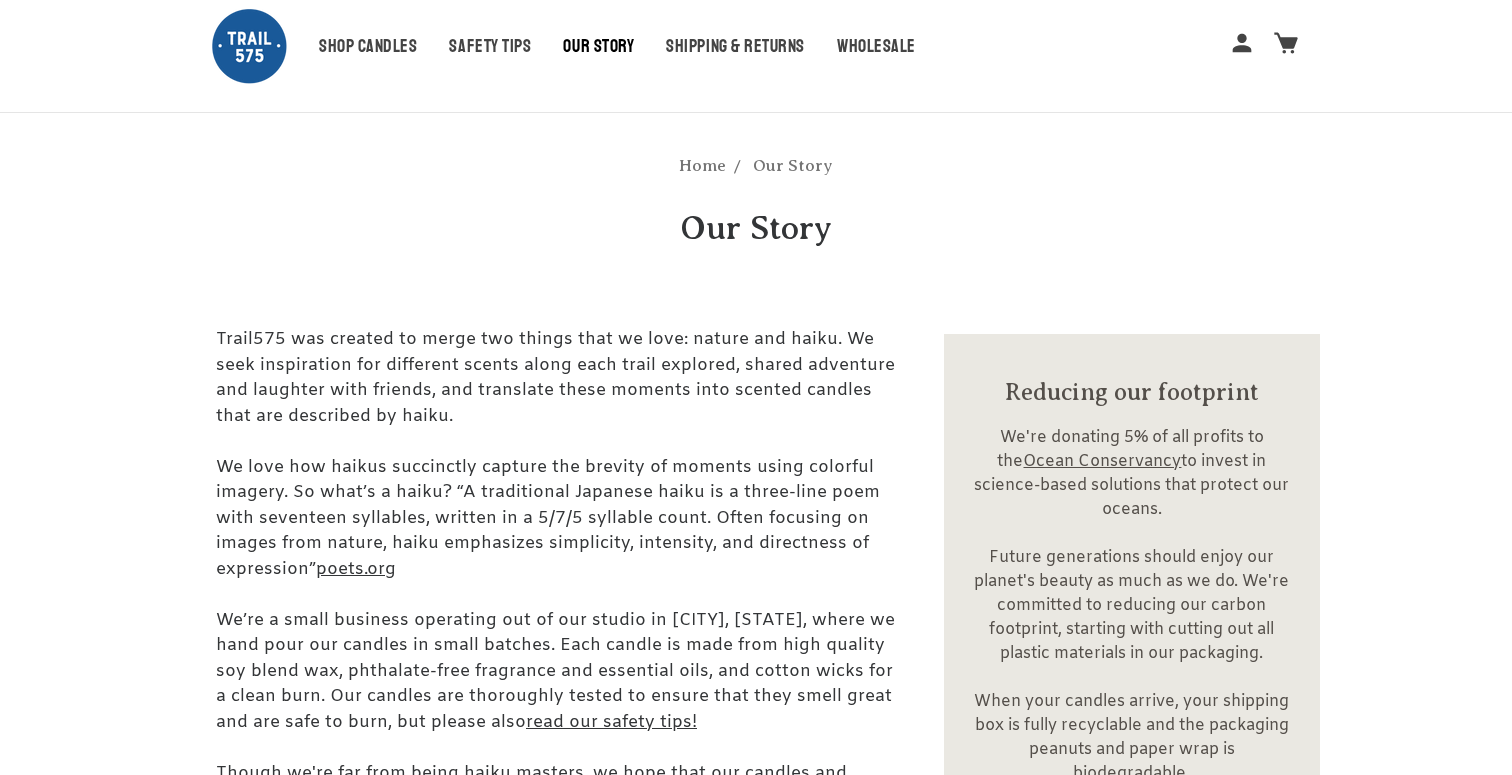 scroll, scrollTop: 71, scrollLeft: 0, axis: vertical 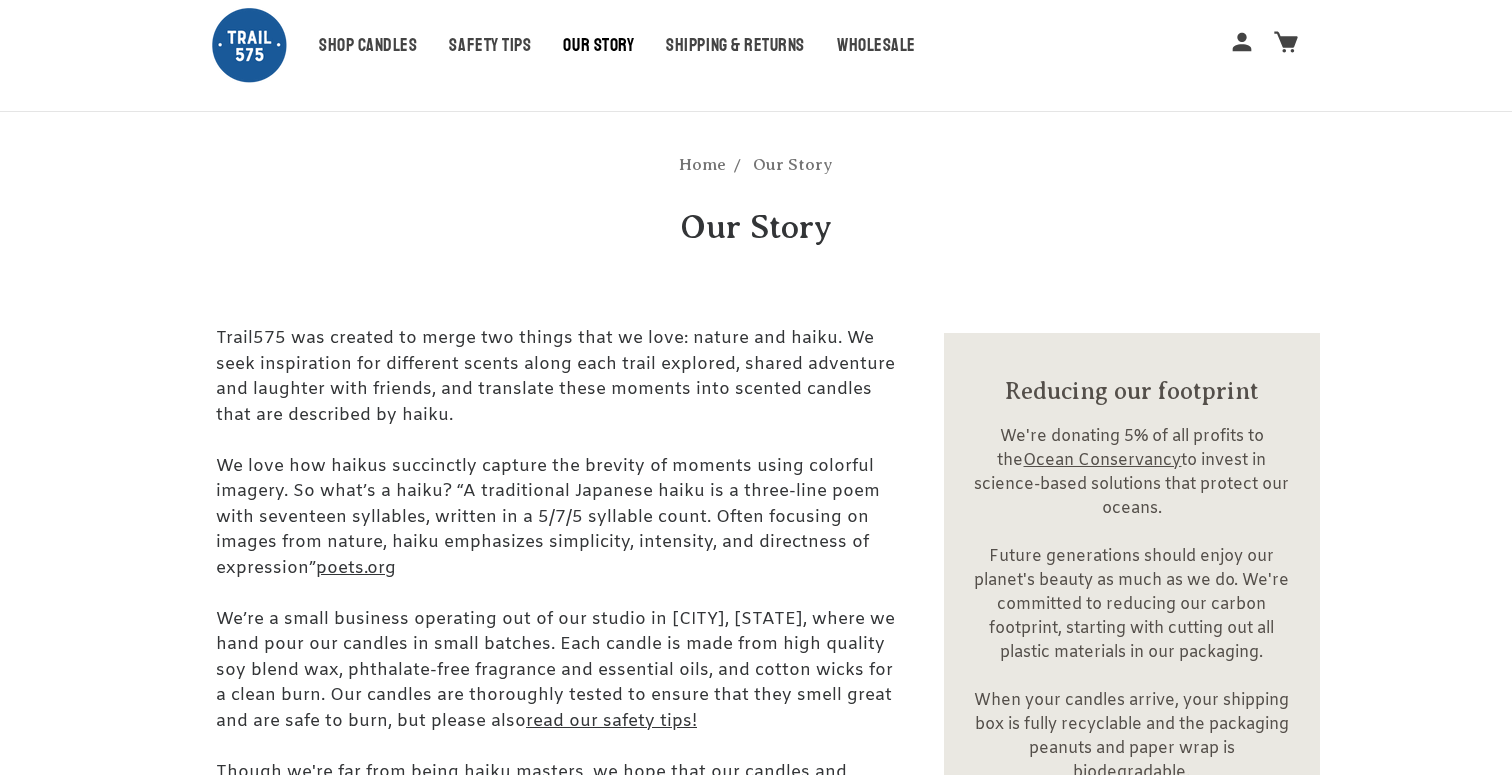 click on "Trail575 was created to merge two things that we love: nature and haiku. We seek inspiration for different scents along each trail explored, shared adventure and laughter with friends, and translate these moments into scented candles that are described by haiku. We love how haikus succinctly capture the brevity of moments using colorful imagery. So what’s a haiku? “A traditional Japanese haiku is a three-line poem with seventeen syllables, written in a 5/7/5 syllable count. Often focusing on images from nature, haiku emphasizes simplicity, intensity, and directness of expression”  poets.org We’re a small business operating out of our studio in [CITY], [STATE], where we hand pour our candles in small batches. Each candle is made from high quality soy blend wax, phthalate-free fragrance and essential oils, and cotton wicks for a clean burn. Our candles are thoroughly tested to ensure that they smell great and are safe to burn, but please also  read our safety tips!" at bounding box center (560, 568) 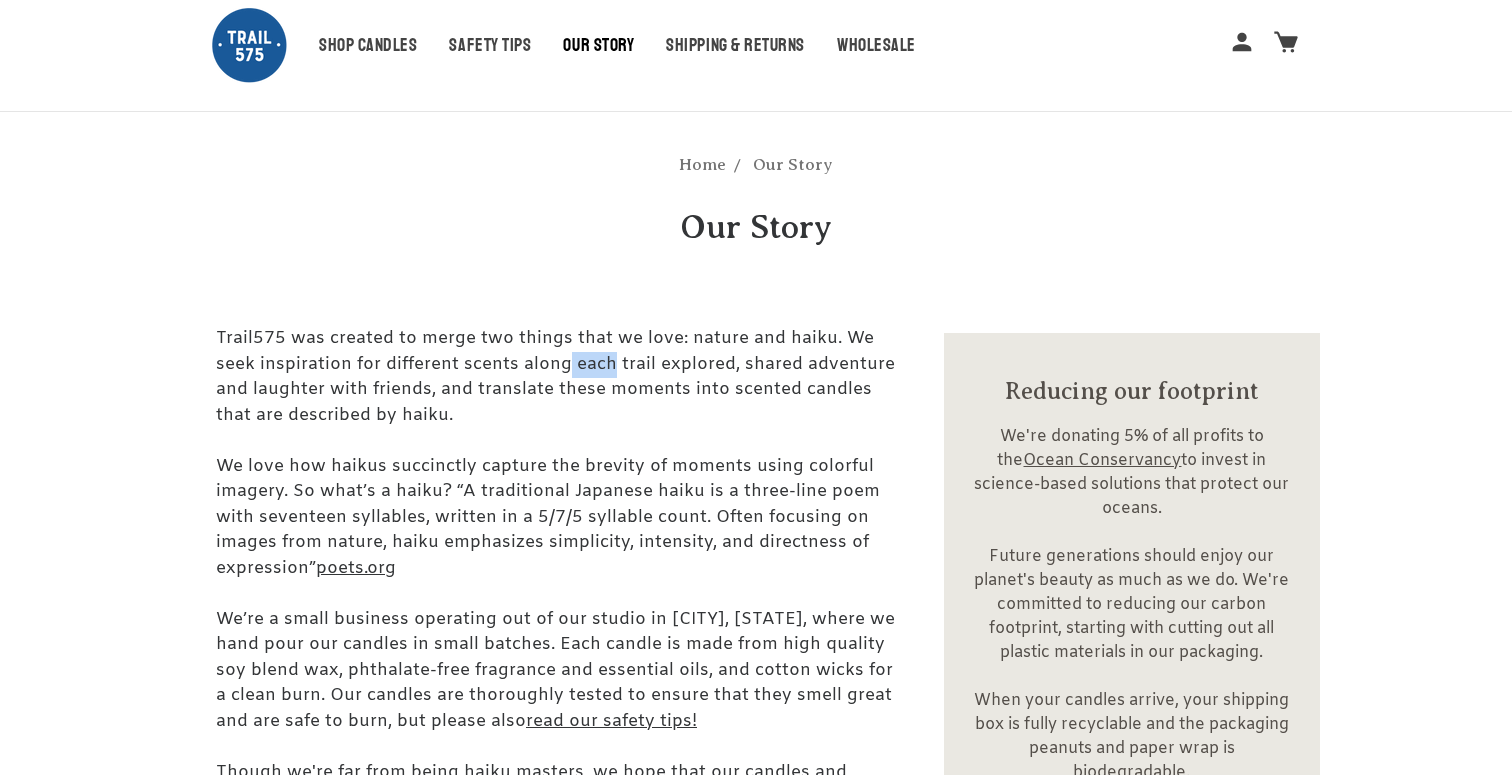 click on "Trail575 was created to merge two things that we love: nature and haiku. We seek inspiration for different scents along each trail explored, shared adventure and laughter with friends, and translate these moments into scented candles that are described by haiku. We love how haikus succinctly capture the brevity of moments using colorful imagery. So what’s a haiku? “A traditional Japanese haiku is a three-line poem with seventeen syllables, written in a 5/7/5 syllable count. Often focusing on images from nature, haiku emphasizes simplicity, intensity, and directness of expression”  poets.org We’re a small business operating out of our studio in [CITY], [STATE], where we hand pour our candles in small batches. Each candle is made from high quality soy blend wax, phthalate-free fragrance and essential oils, and cotton wicks for a clean burn. Our candles are thoroughly tested to ensure that they smell great and are safe to burn, but please also  read our safety tips!" at bounding box center (560, 568) 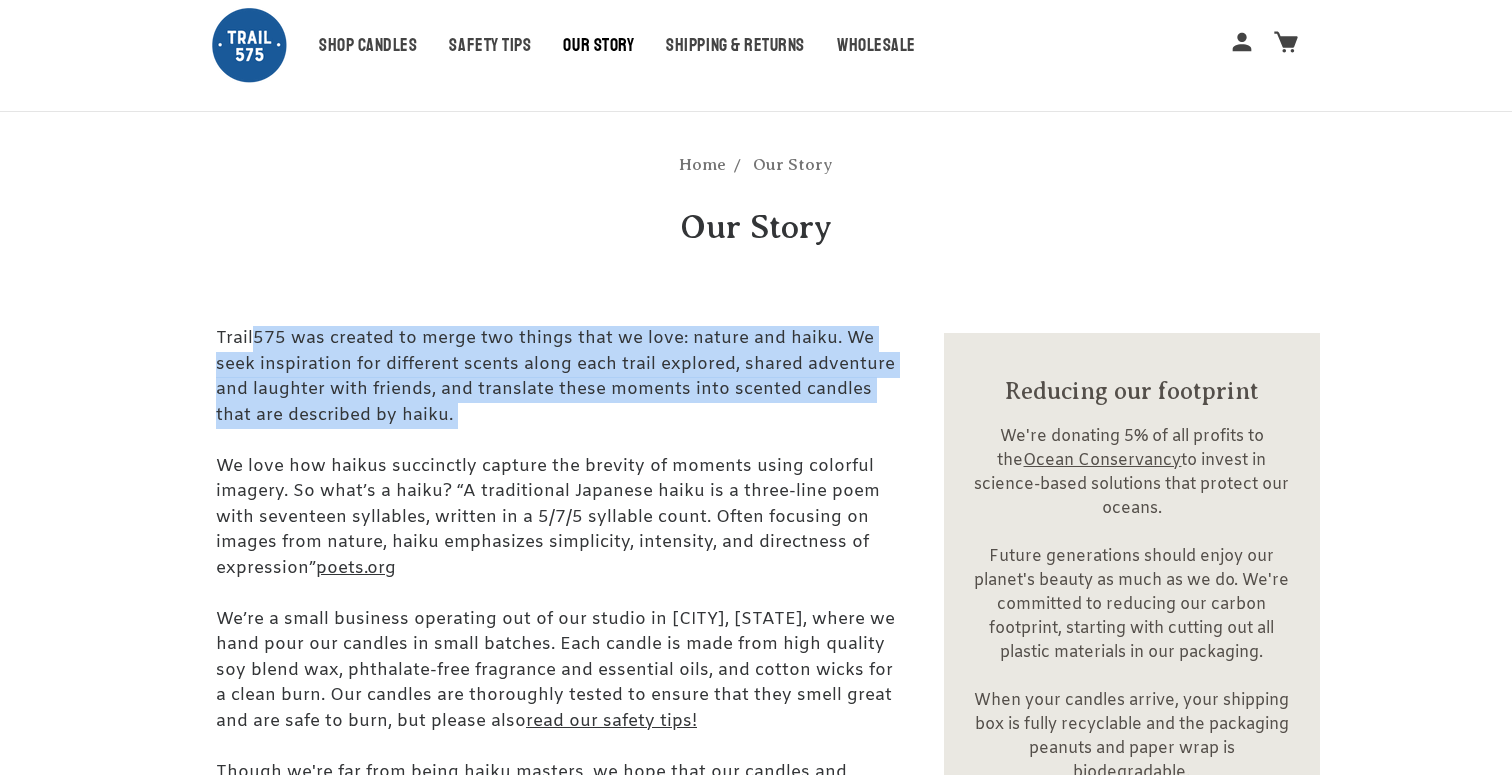 click on "Trail575 was created to merge two things that we love: nature and haiku. We seek inspiration for different scents along each trail explored, shared adventure and laughter with friends, and translate these moments into scented candles that are described by haiku. We love how haikus succinctly capture the brevity of moments using colorful imagery. So what’s a haiku? “A traditional Japanese haiku is a three-line poem with seventeen syllables, written in a 5/7/5 syllable count. Often focusing on images from nature, haiku emphasizes simplicity, intensity, and directness of expression”  poets.org We’re a small business operating out of our studio in [CITY], [STATE], where we hand pour our candles in small batches. Each candle is made from high quality soy blend wax, phthalate-free fragrance and essential oils, and cotton wicks for a clean burn. Our candles are thoroughly tested to ensure that they smell great and are safe to burn, but please also  read our safety tips!" at bounding box center (560, 568) 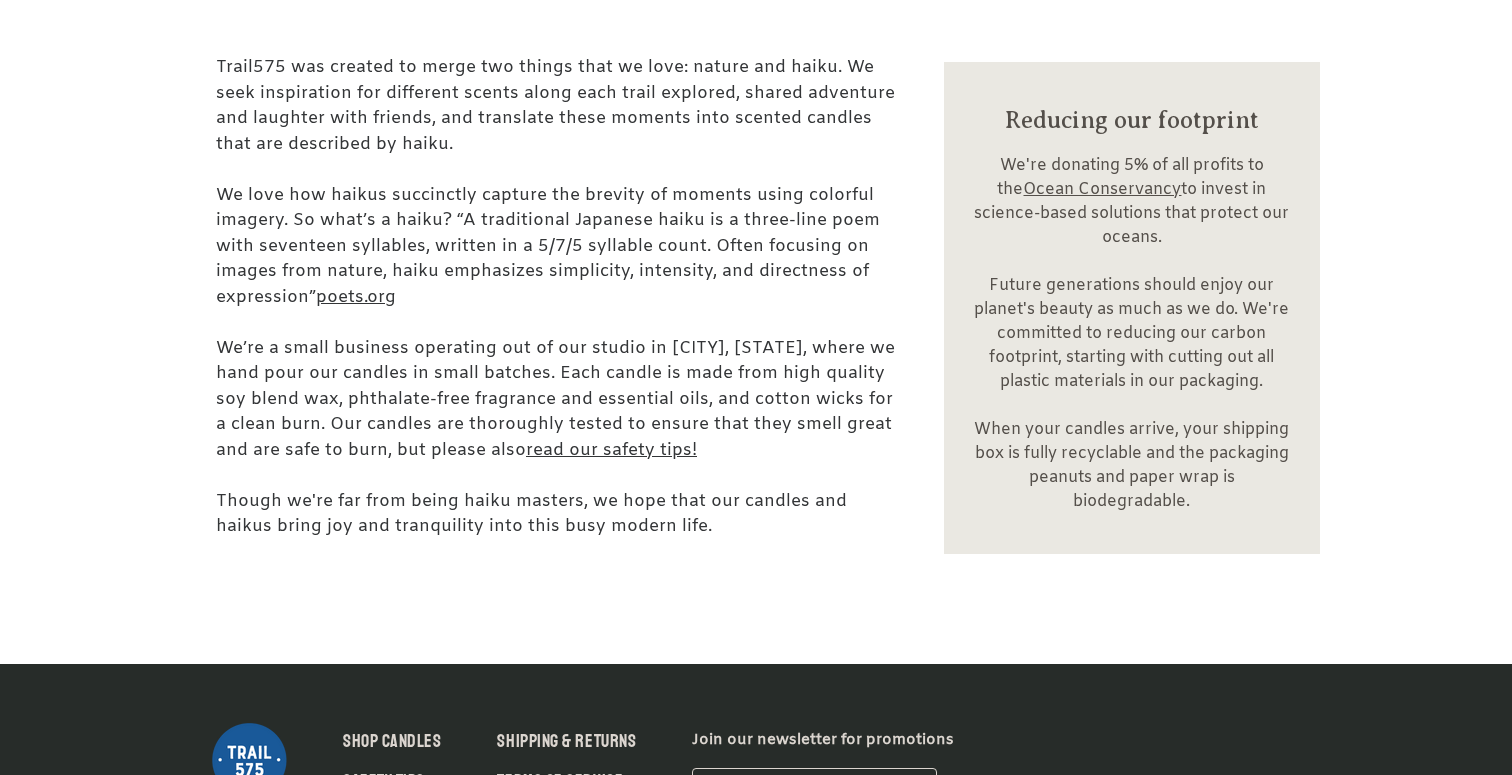 scroll, scrollTop: 346, scrollLeft: 0, axis: vertical 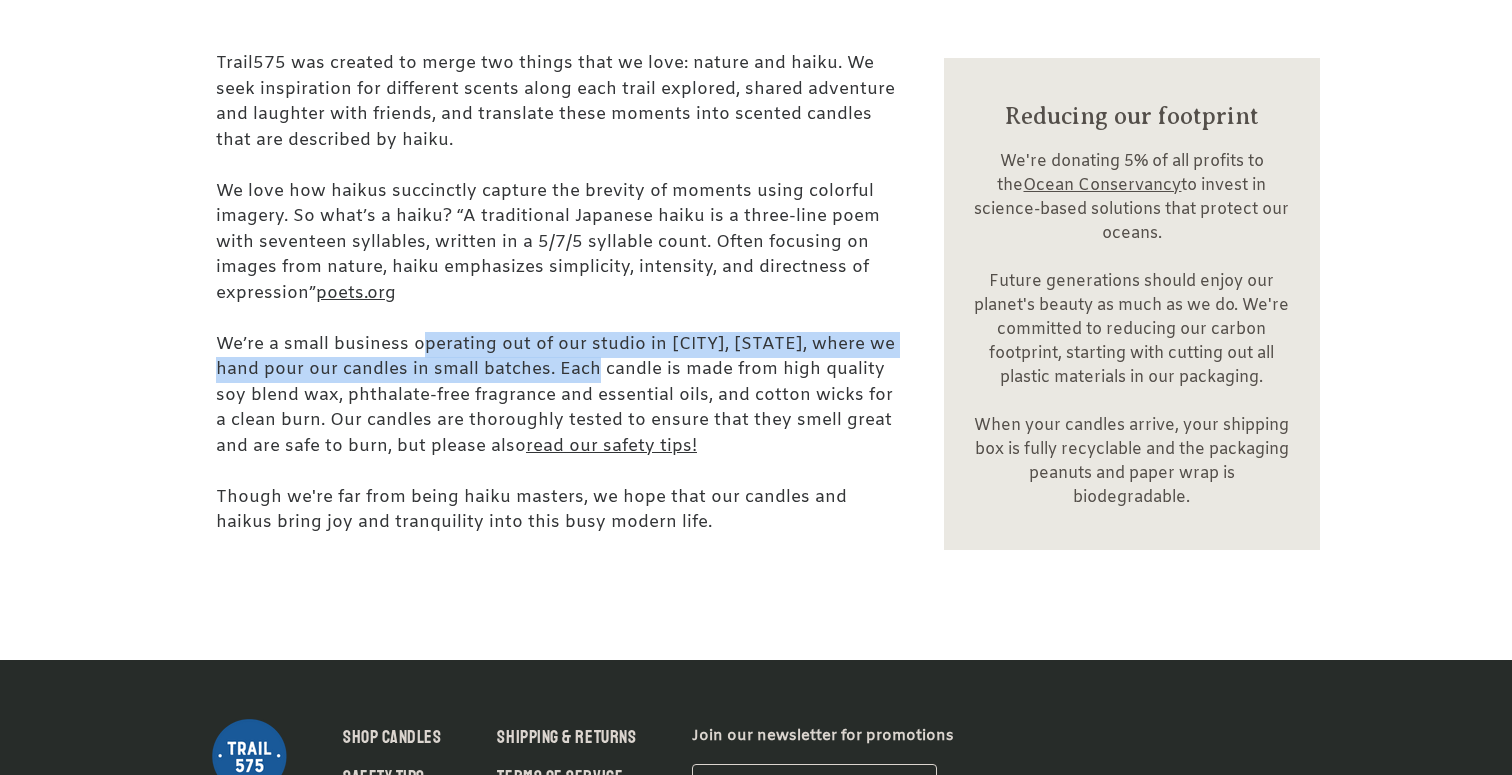 drag, startPoint x: 420, startPoint y: 358, endPoint x: 579, endPoint y: 386, distance: 161.44658 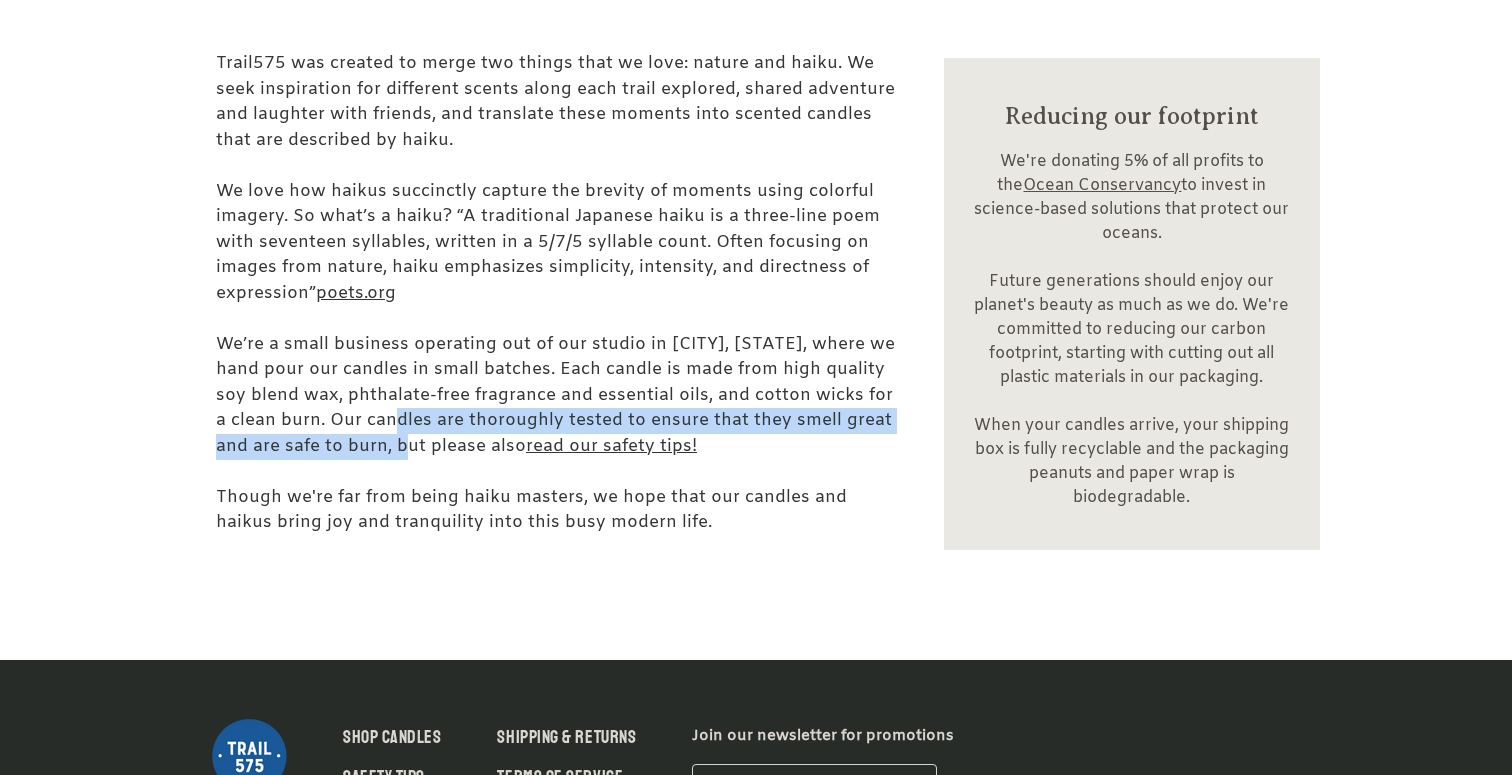 drag, startPoint x: 432, startPoint y: 429, endPoint x: 461, endPoint y: 462, distance: 43.931767 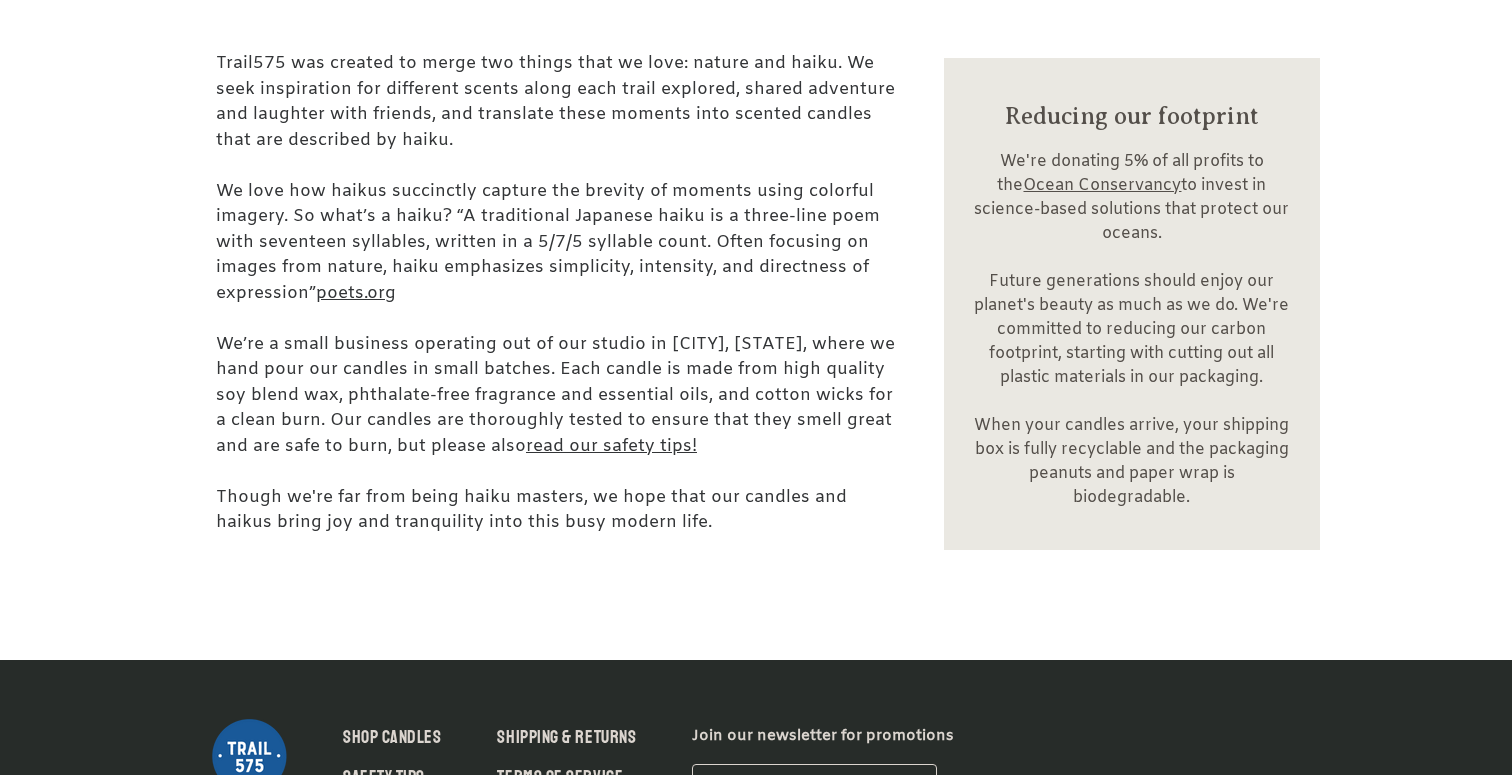scroll, scrollTop: 553, scrollLeft: 0, axis: vertical 